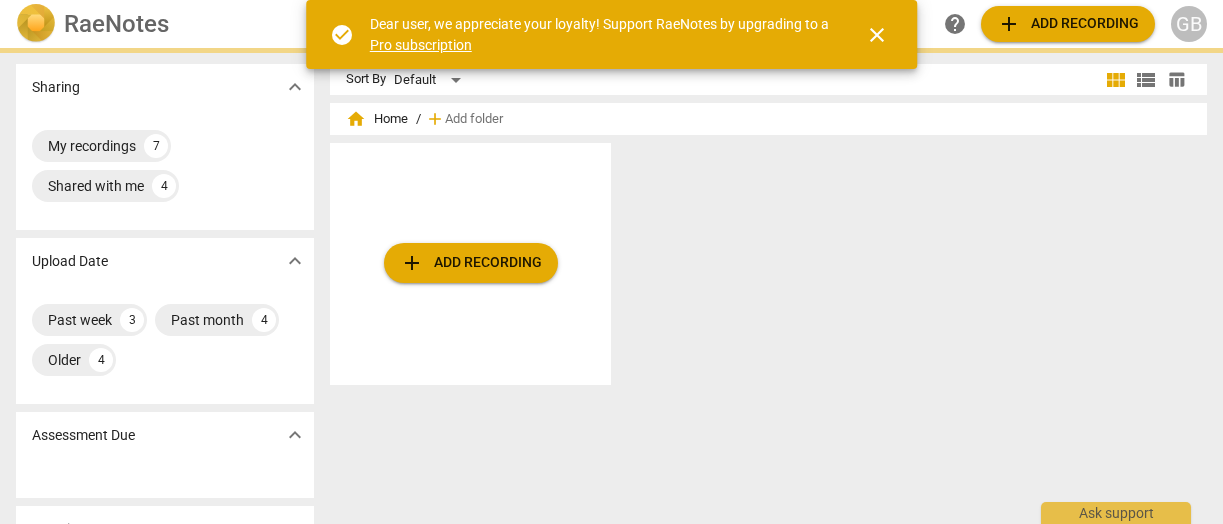 scroll, scrollTop: 0, scrollLeft: 0, axis: both 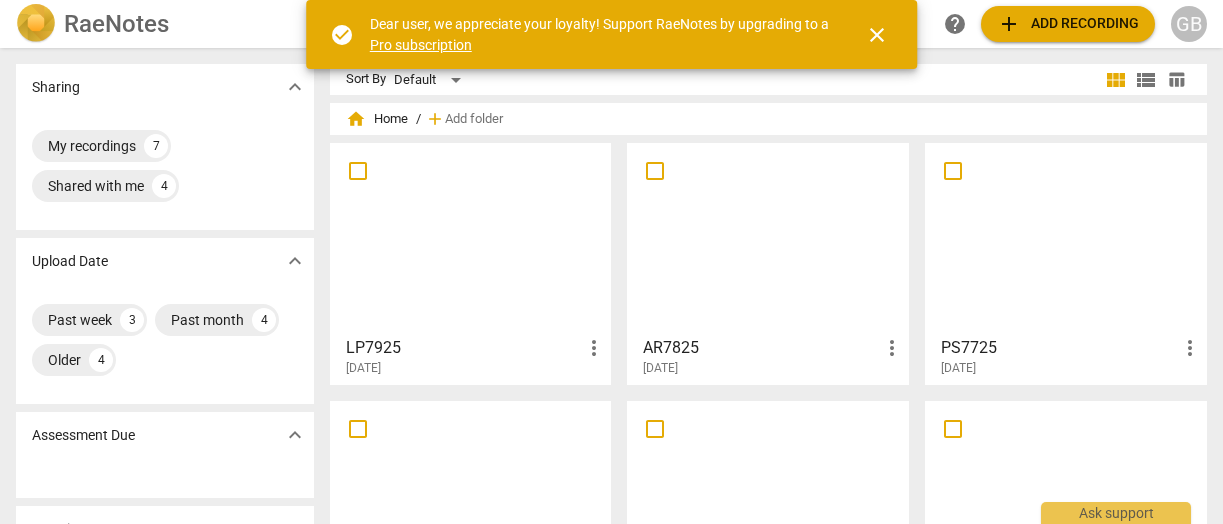 click on "add   Add recording" at bounding box center [1068, 24] 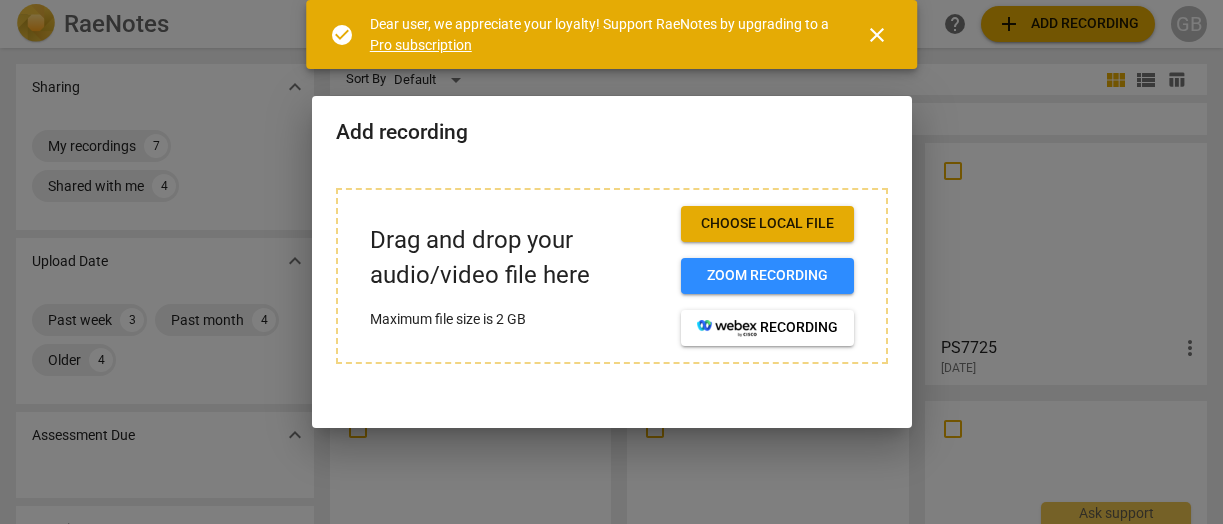 click on "Choose local file" at bounding box center (767, 224) 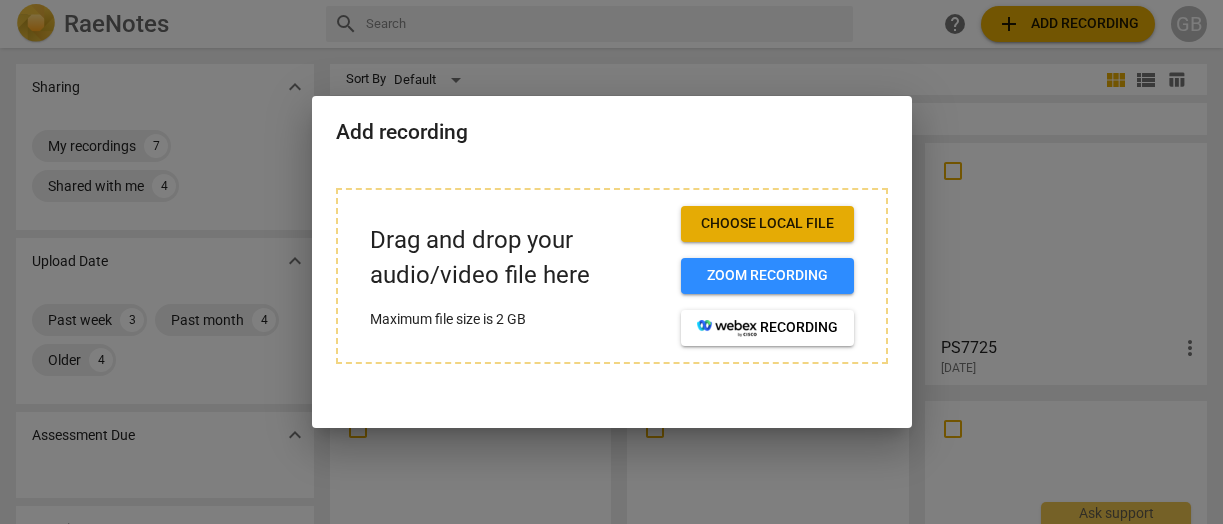 click on "Choose local file" at bounding box center (767, 224) 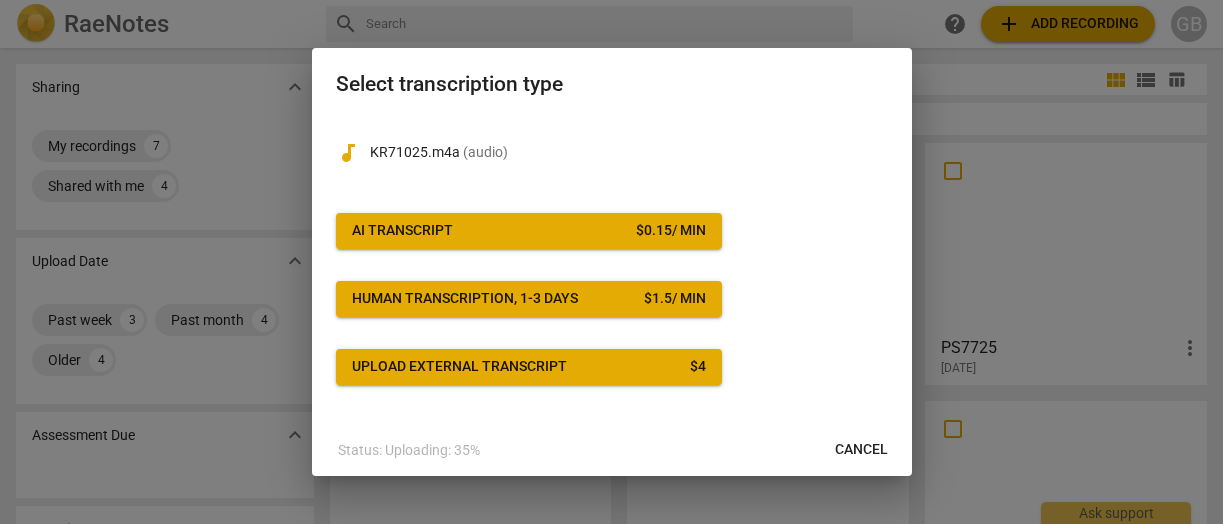 click on "AI Transcript $ 0.15  / min" at bounding box center [529, 231] 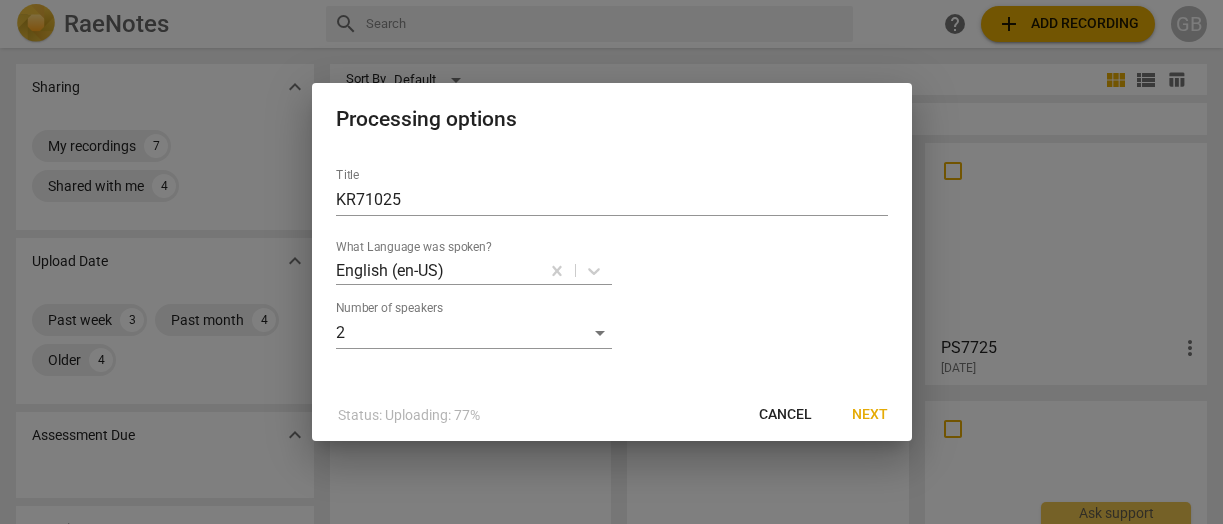 click on "Next" at bounding box center (870, 415) 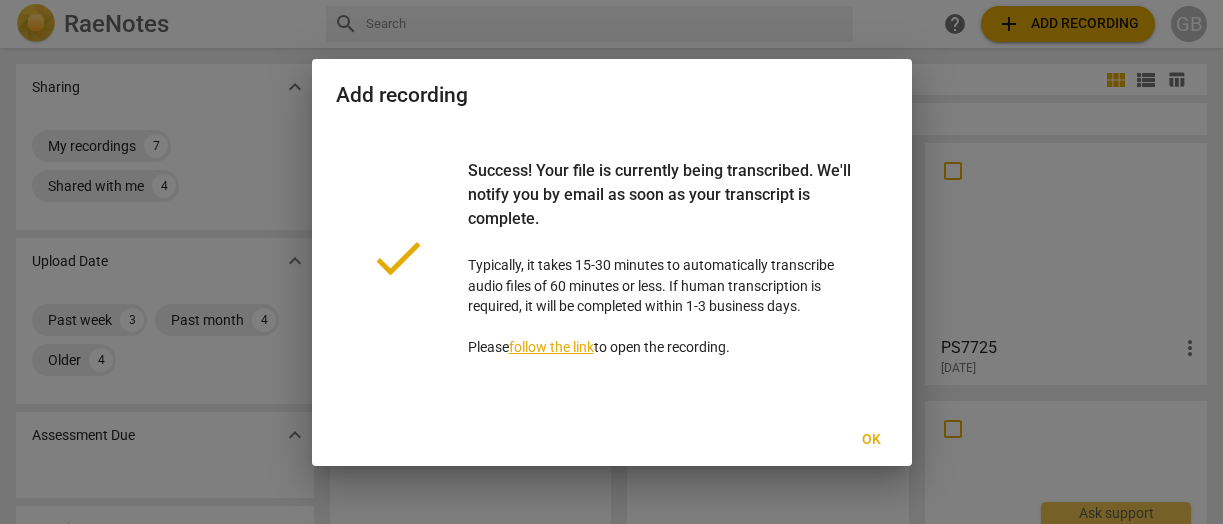 click on "Ok" at bounding box center (872, 440) 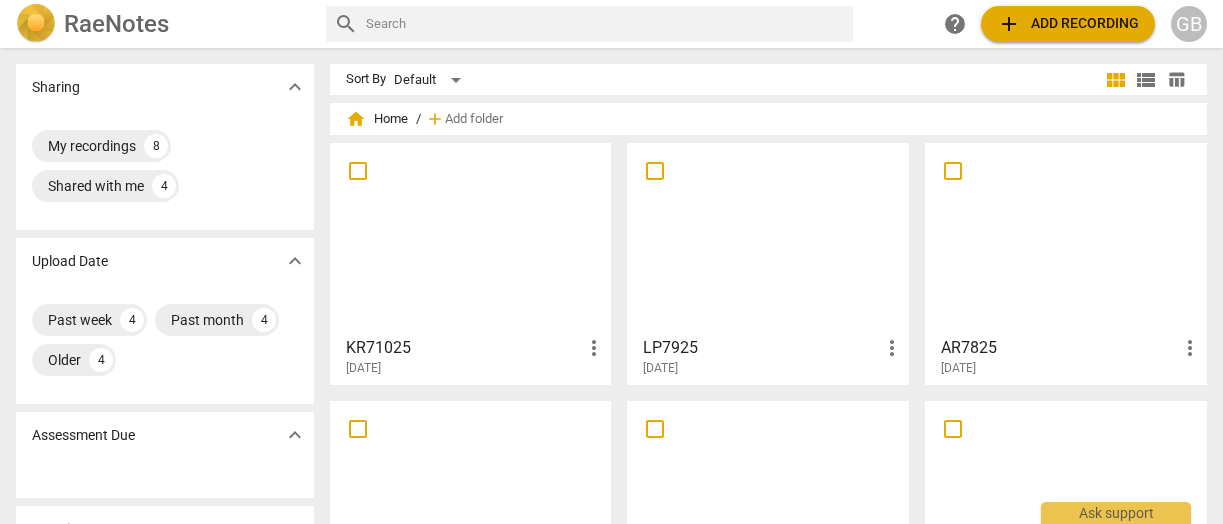 scroll, scrollTop: 0, scrollLeft: 0, axis: both 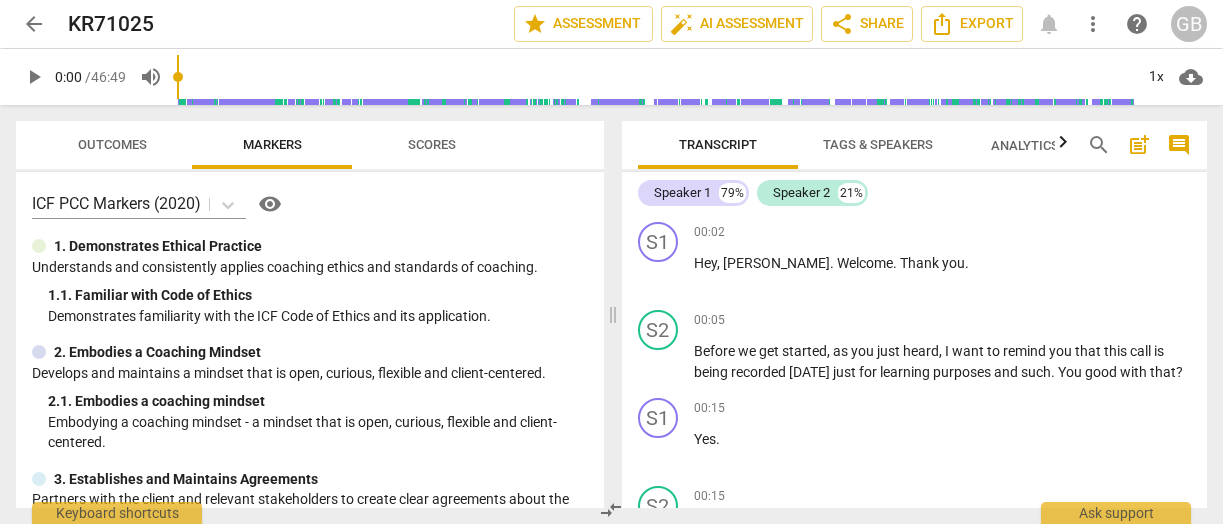 click on "Tags & Speakers" at bounding box center [878, 144] 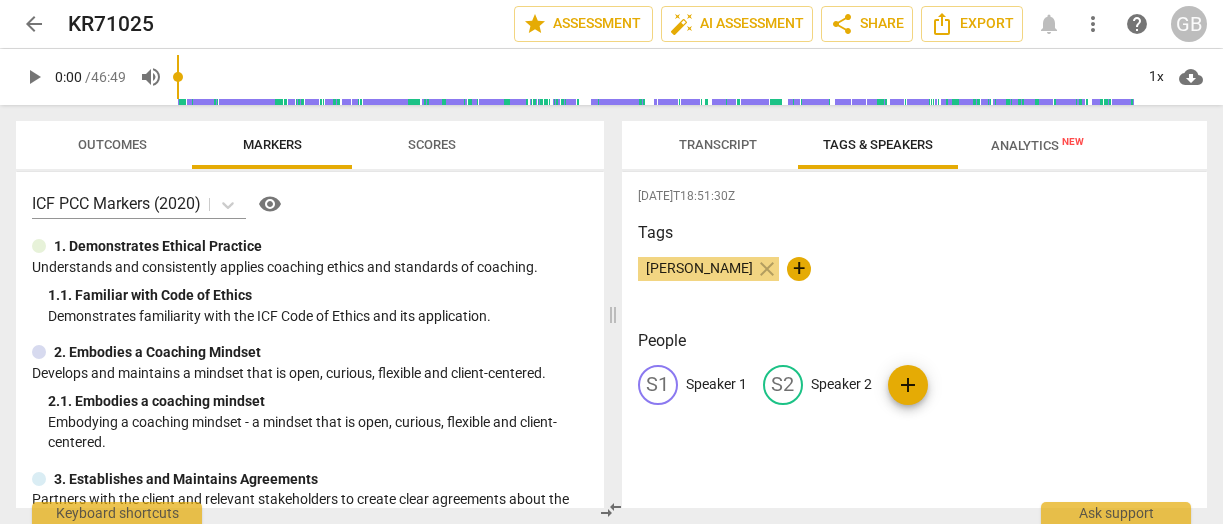 click on "Speaker 2" at bounding box center [841, 384] 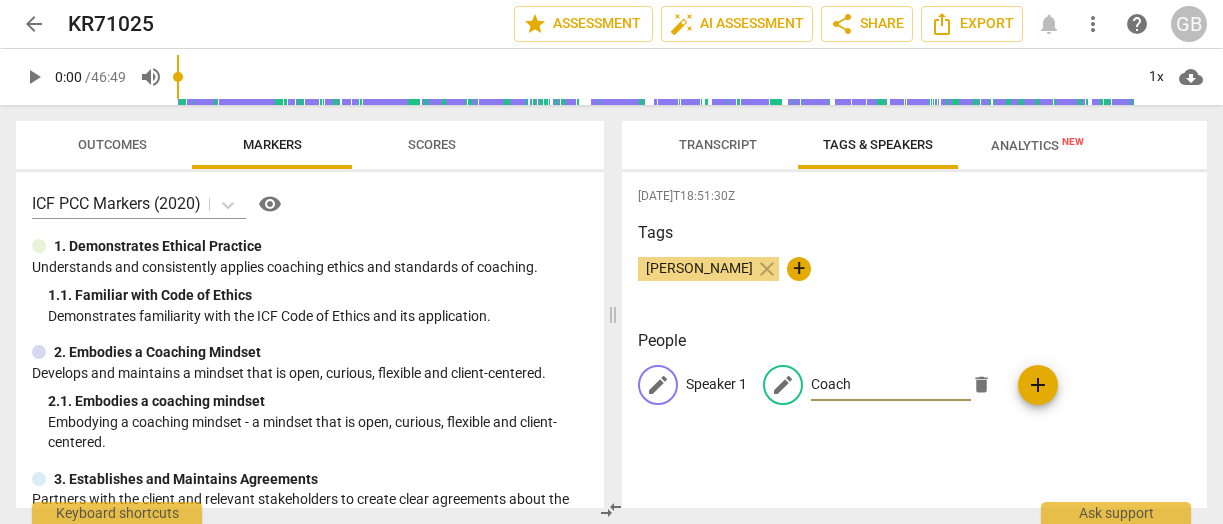type on "Coach" 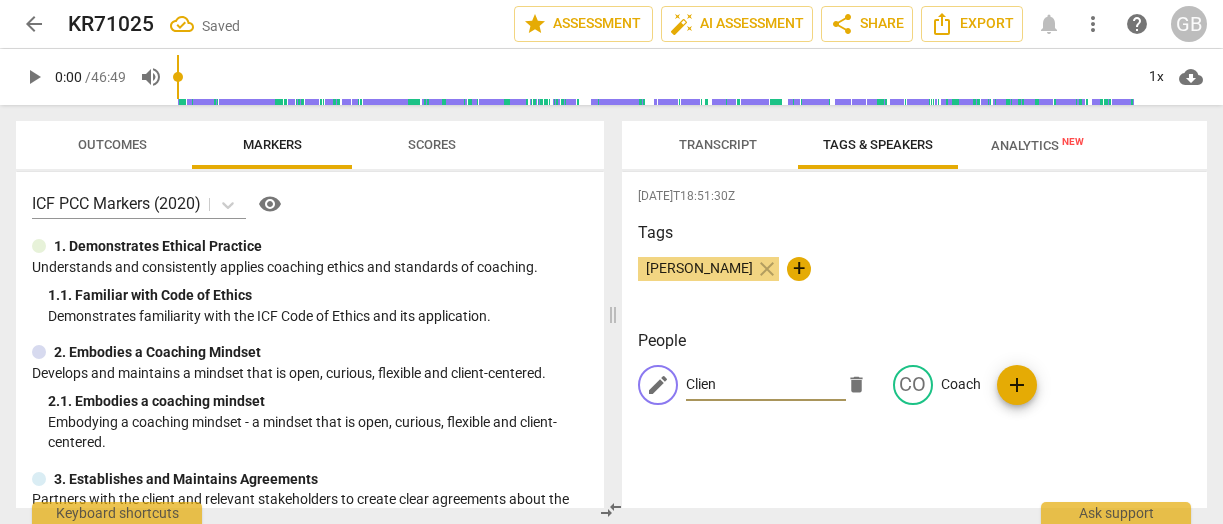 type on "Client" 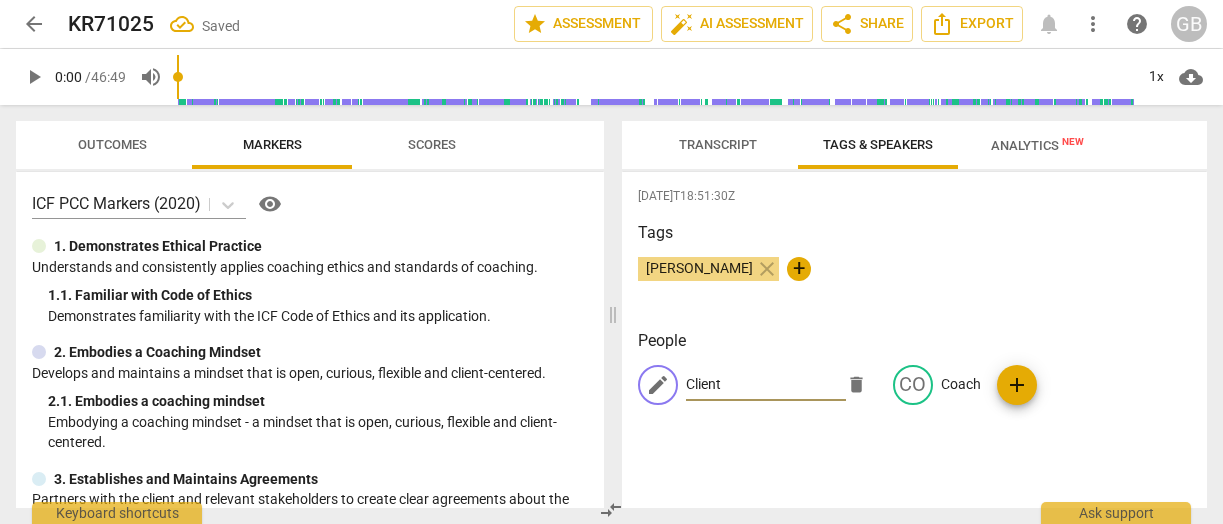 click on "Transcript" at bounding box center (718, 144) 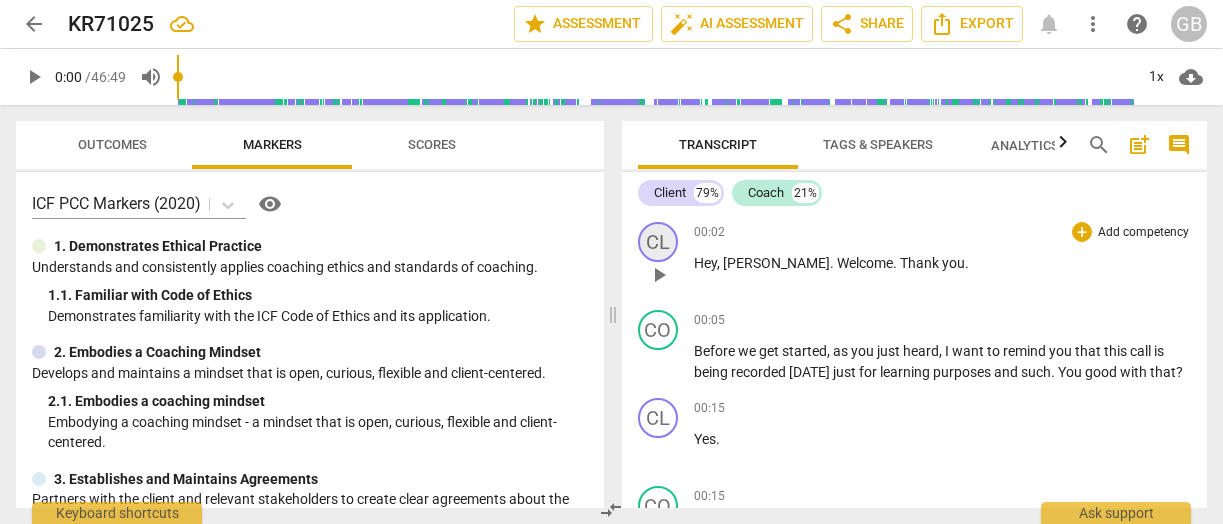 click on "CL" at bounding box center (658, 242) 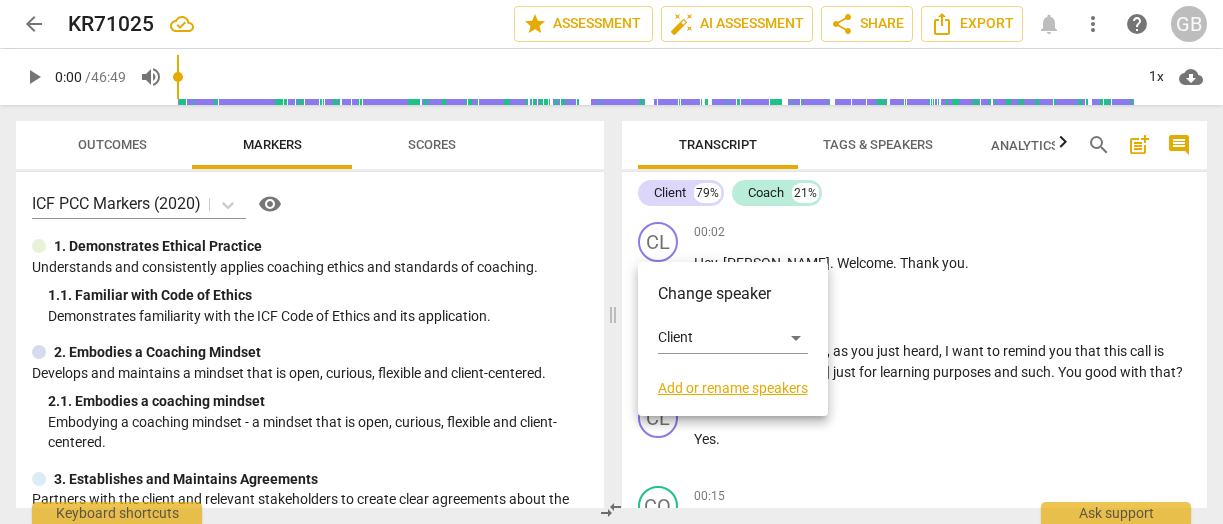click on "Change speaker" at bounding box center (733, 294) 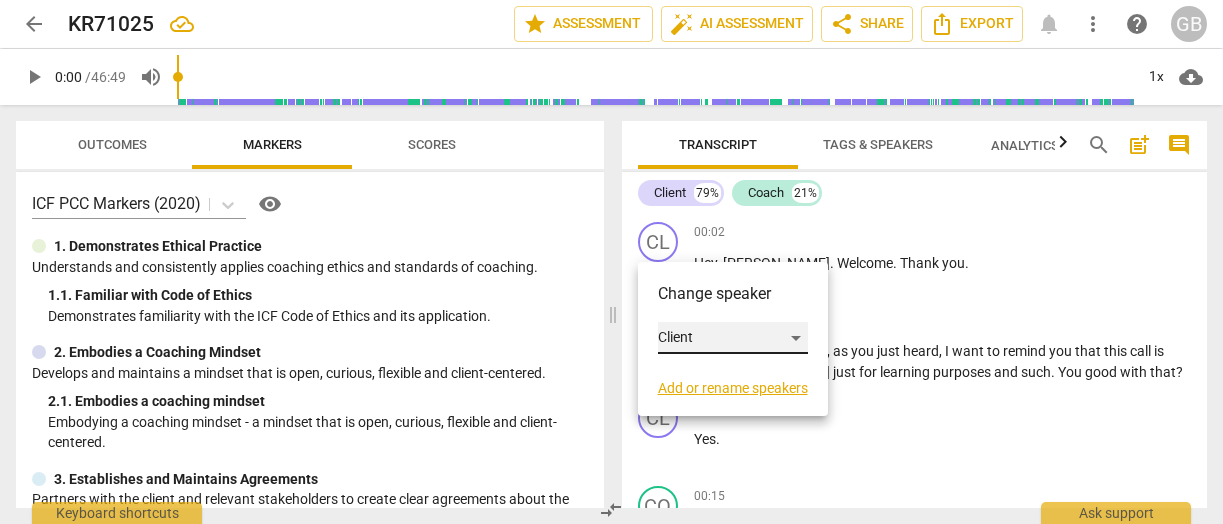 click on "Client" at bounding box center [733, 338] 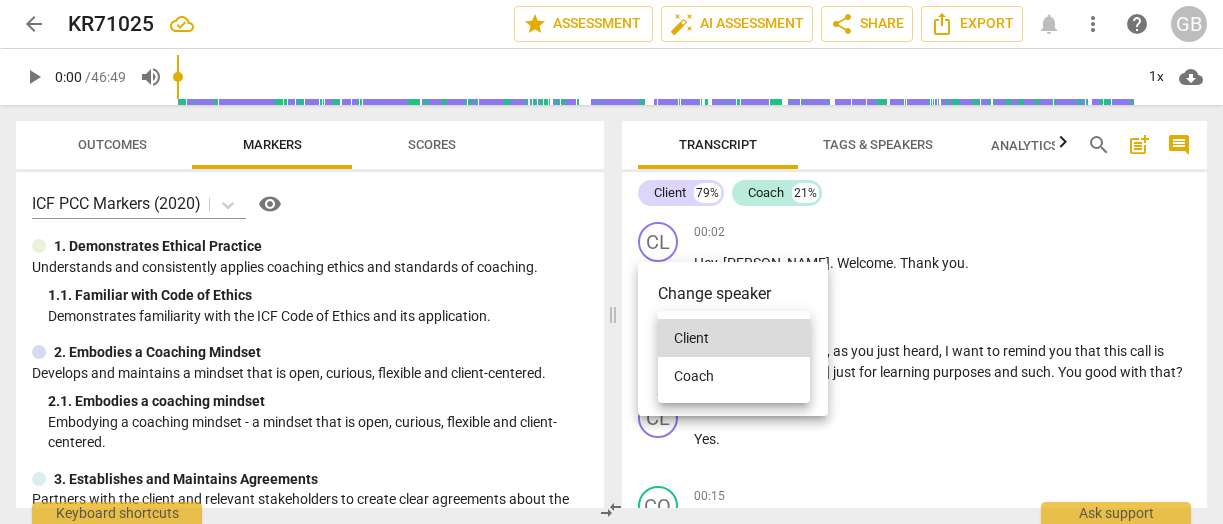 click on "Coach" at bounding box center [734, 376] 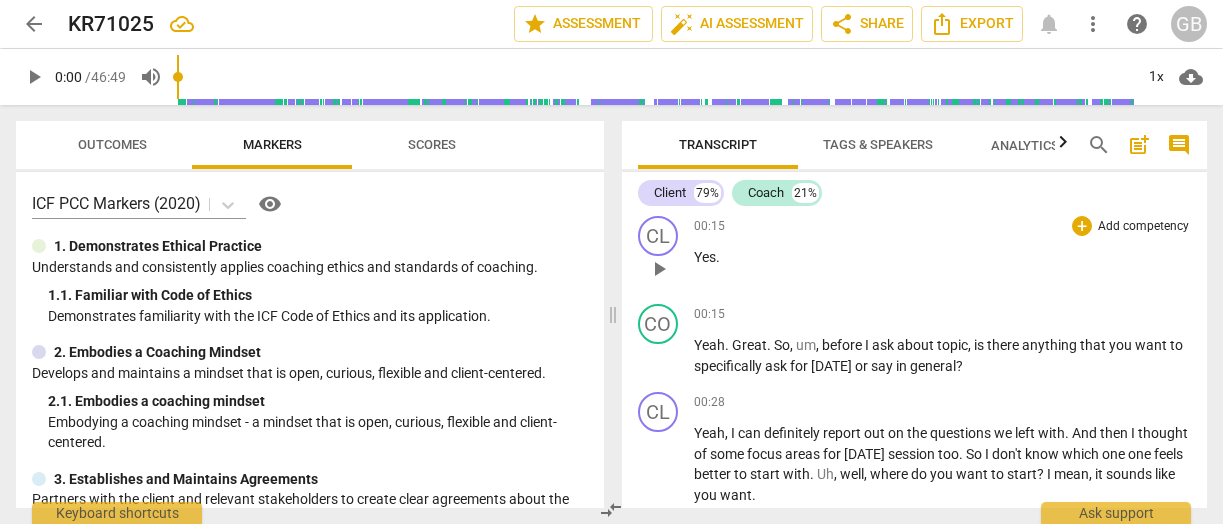 scroll, scrollTop: 191, scrollLeft: 0, axis: vertical 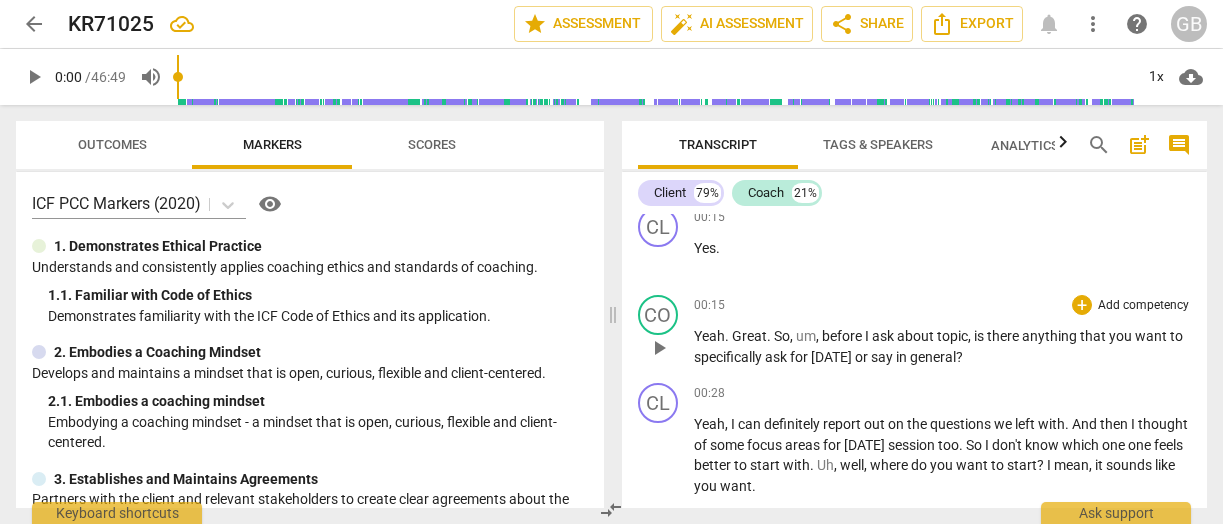click on "Great" at bounding box center (749, 336) 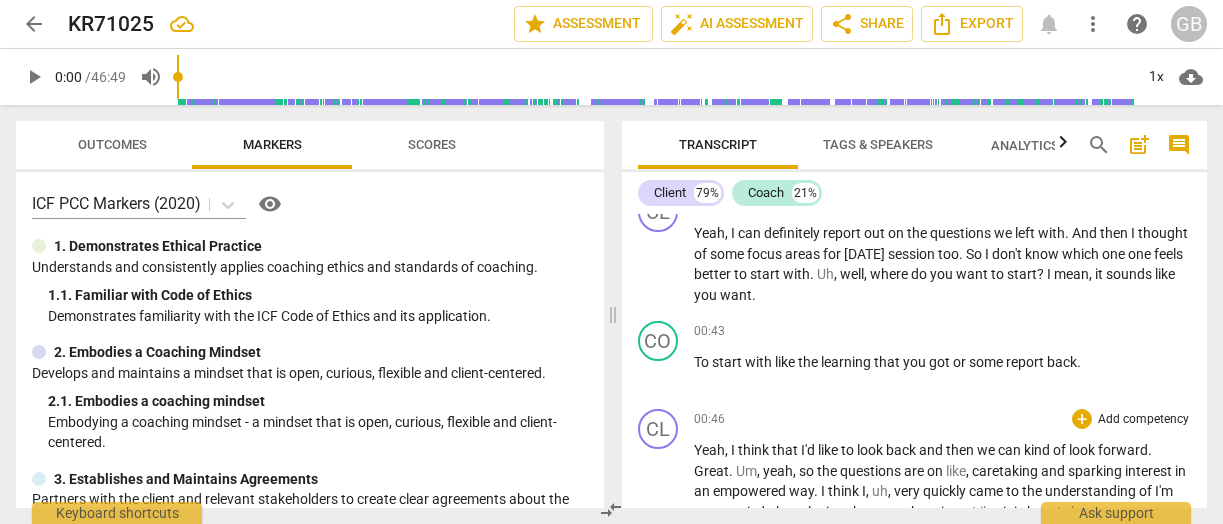 scroll, scrollTop: 377, scrollLeft: 0, axis: vertical 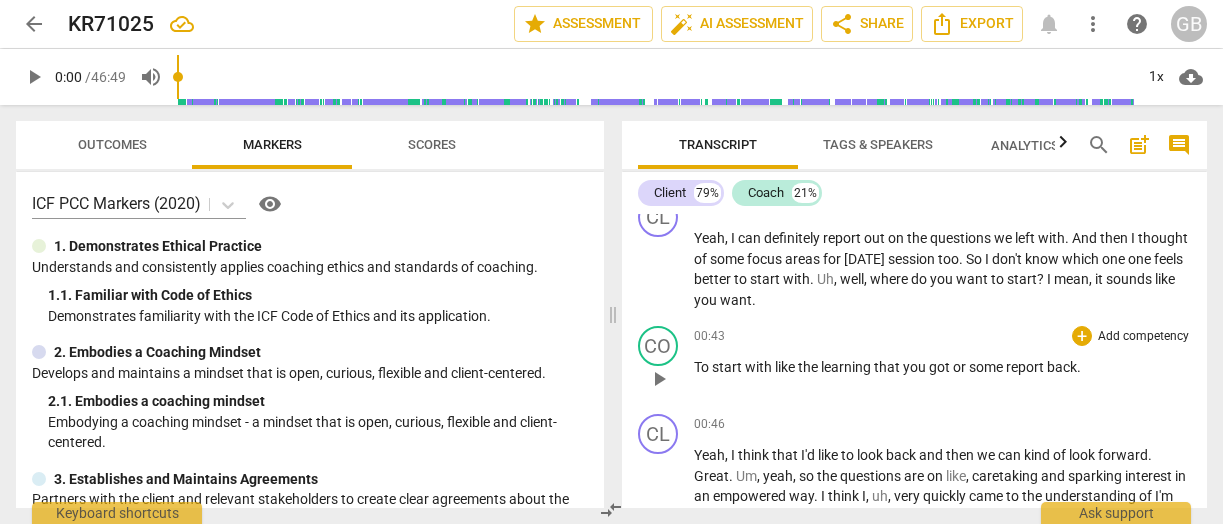click on "To" at bounding box center [703, 367] 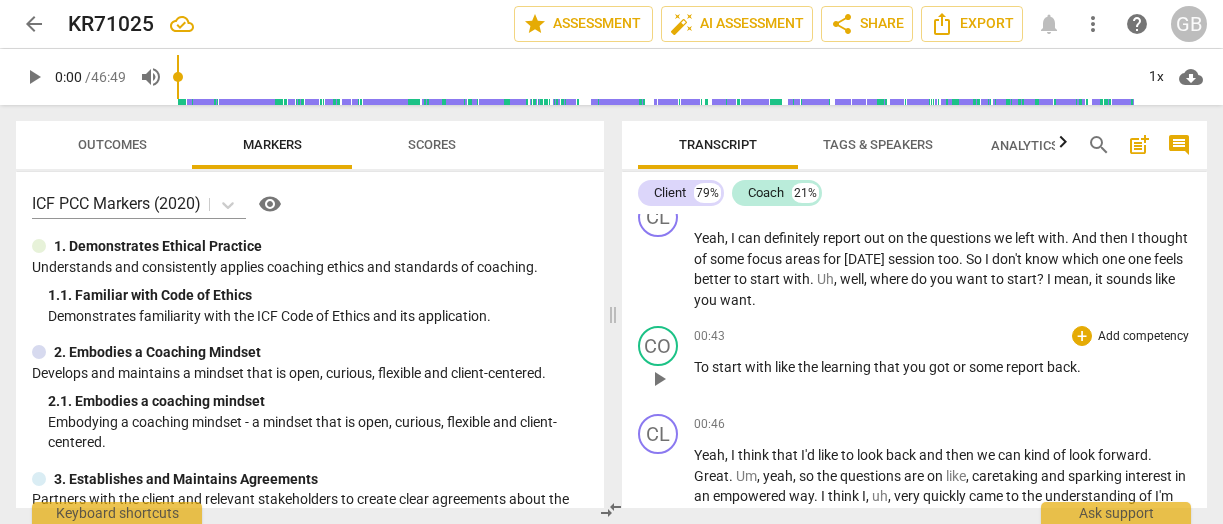 type 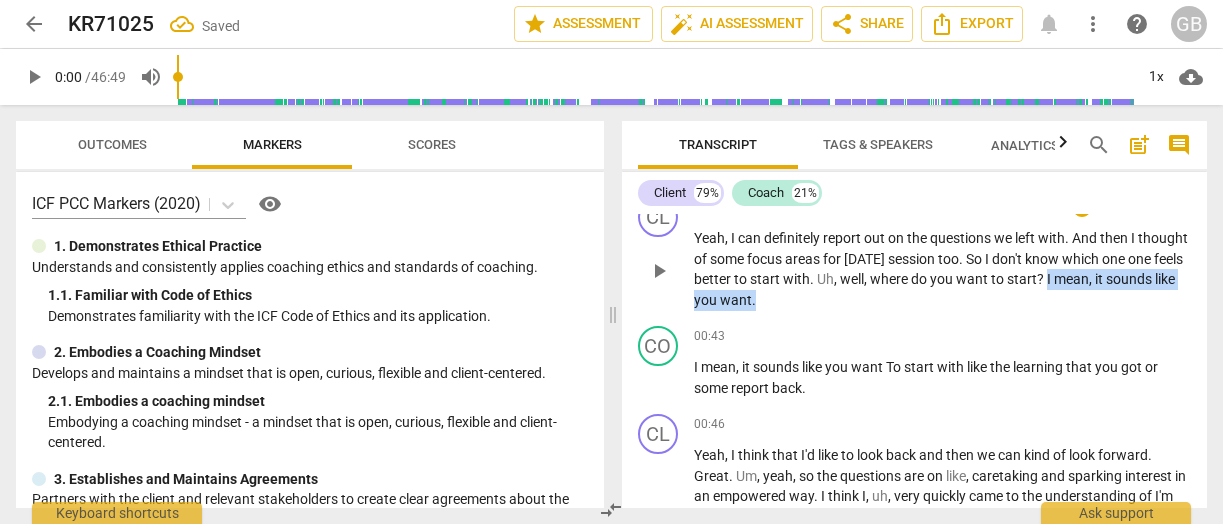 drag, startPoint x: 1131, startPoint y: 278, endPoint x: 1131, endPoint y: 293, distance: 15 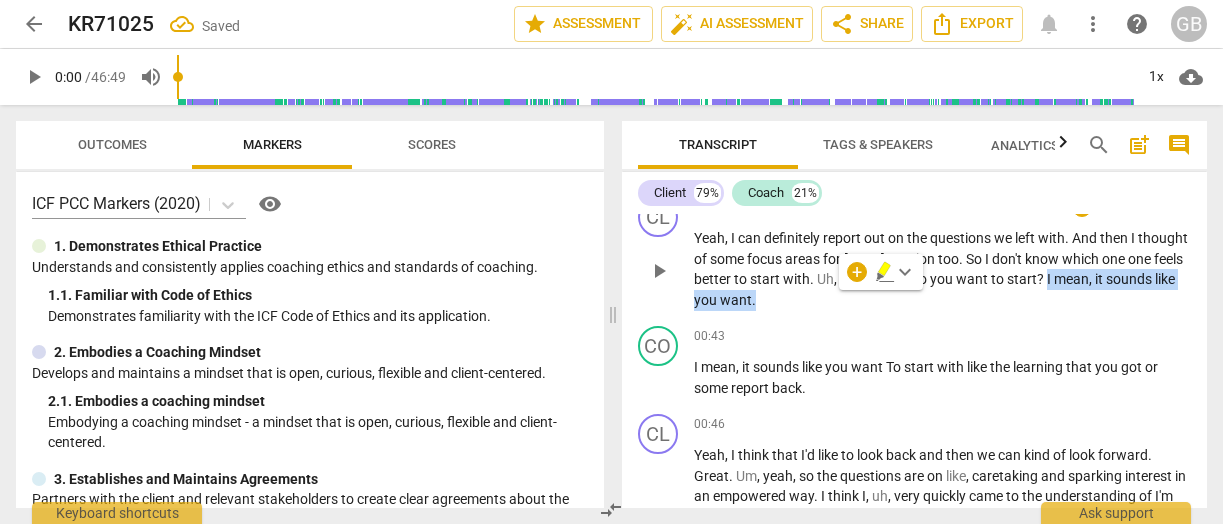 type 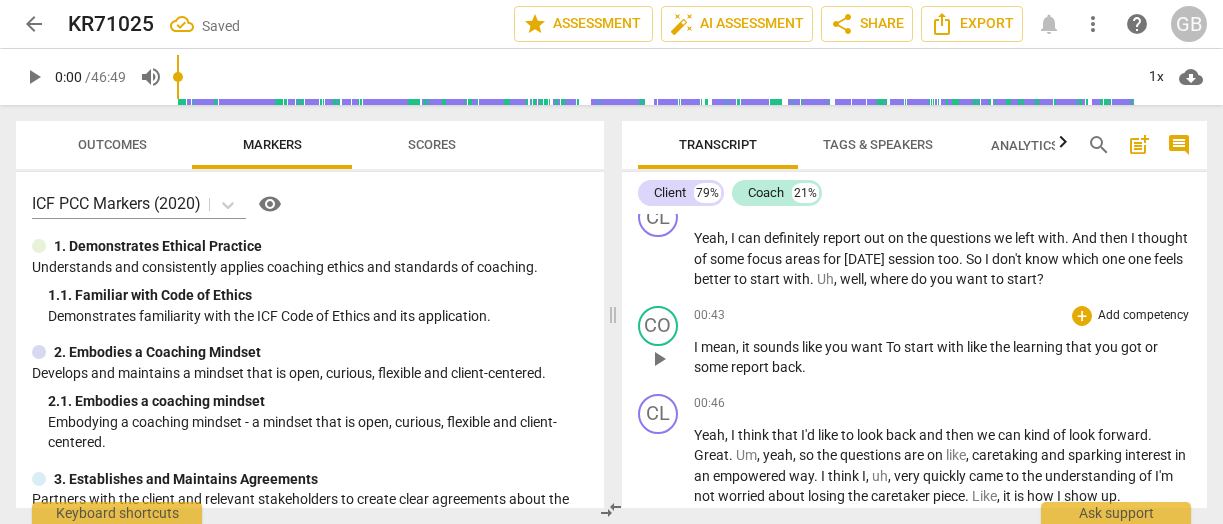 click on "To" at bounding box center [895, 347] 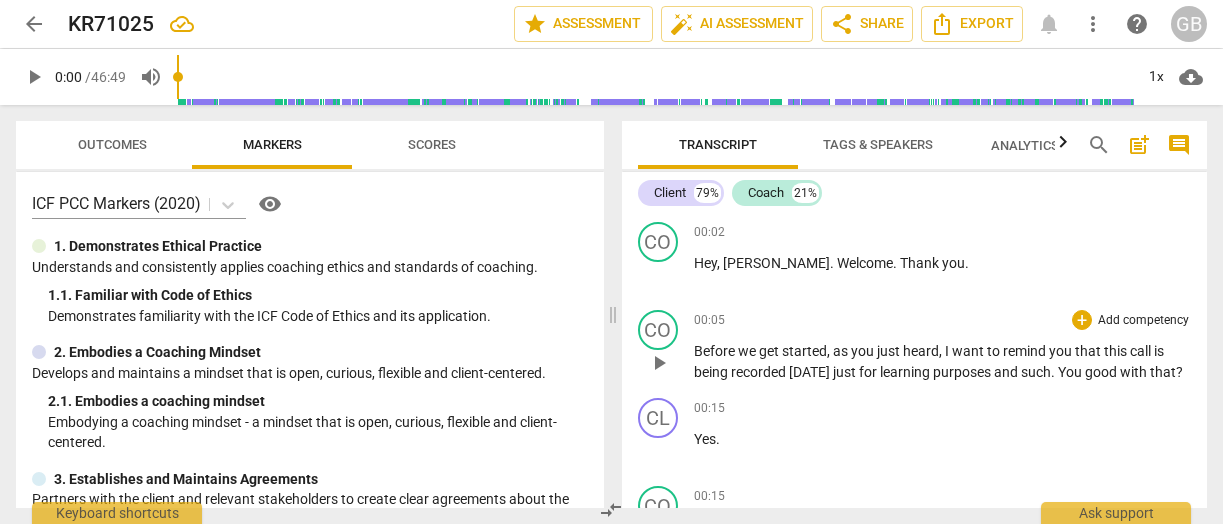 scroll, scrollTop: 0, scrollLeft: 0, axis: both 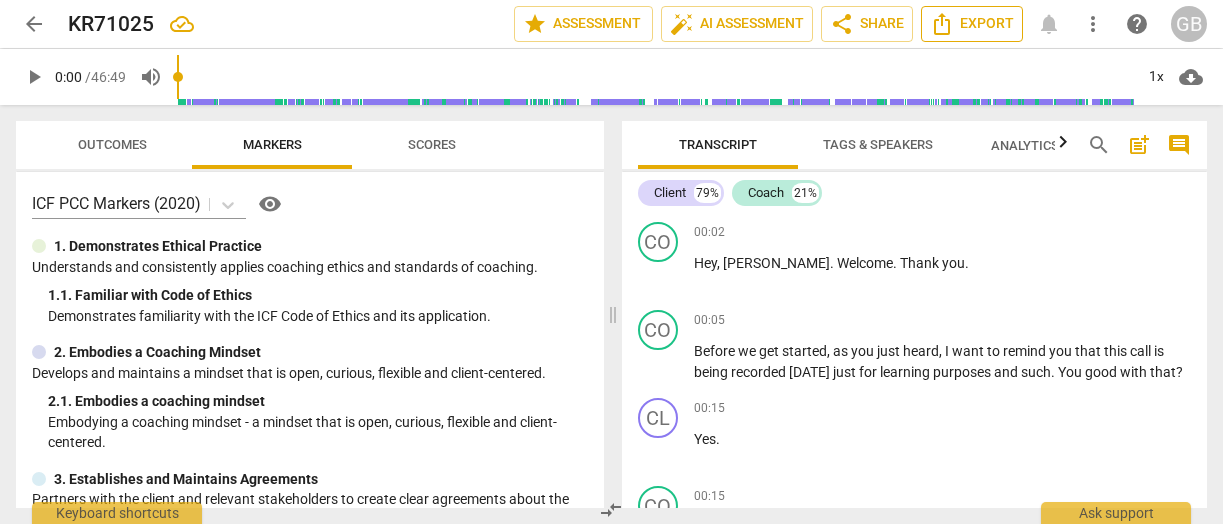 click on "Export" at bounding box center [972, 24] 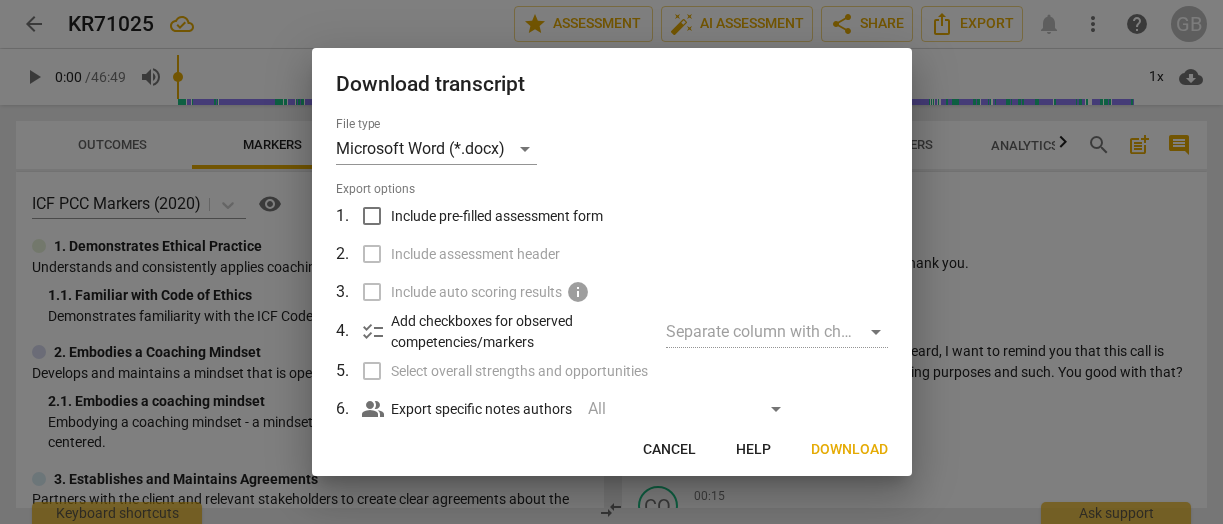 click on "Download" at bounding box center (849, 450) 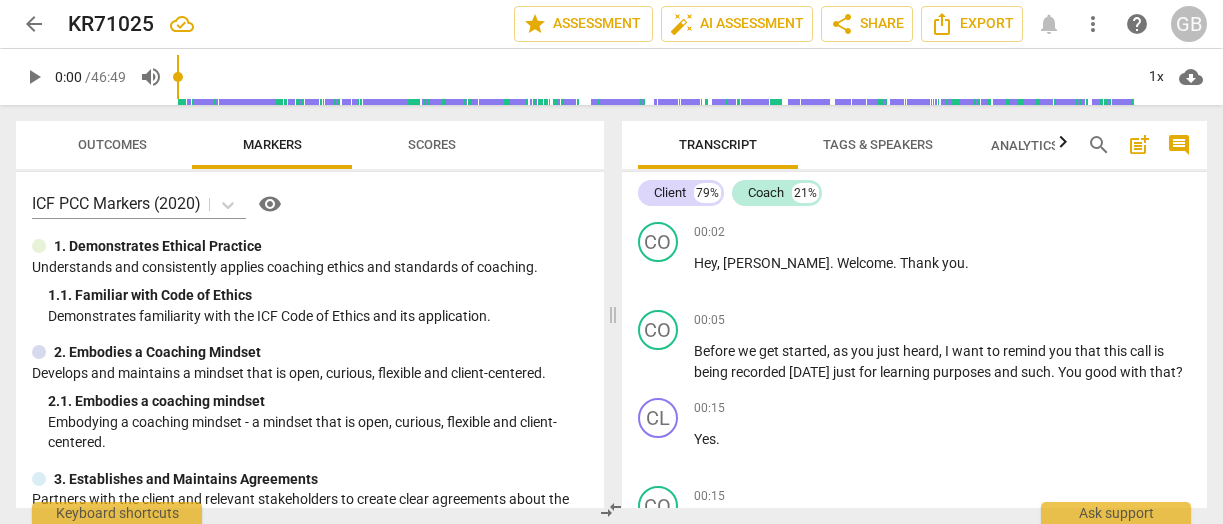 click on "Scores" at bounding box center [432, 144] 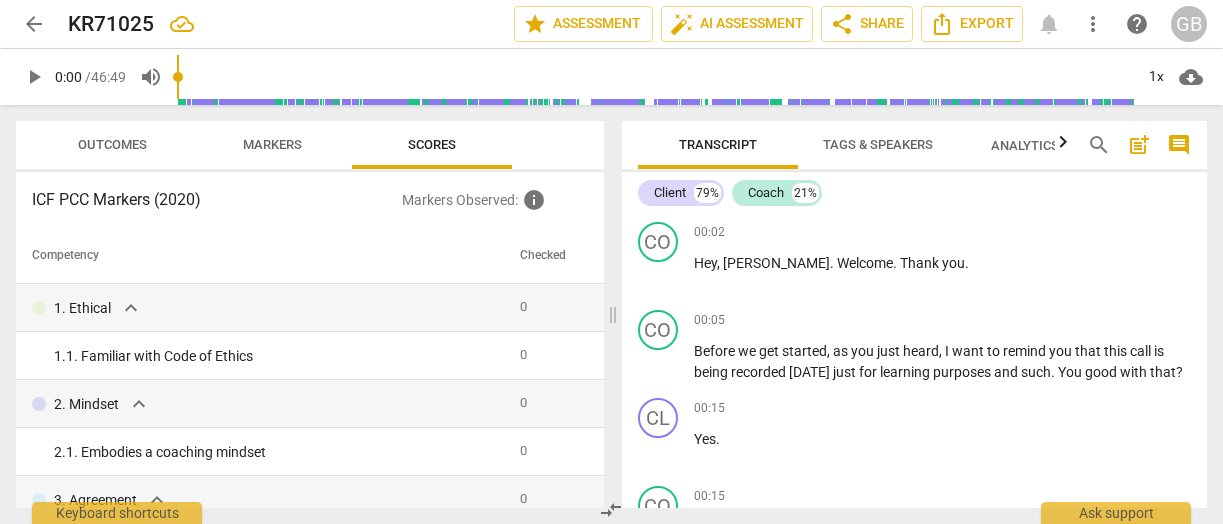 scroll, scrollTop: 0, scrollLeft: 0, axis: both 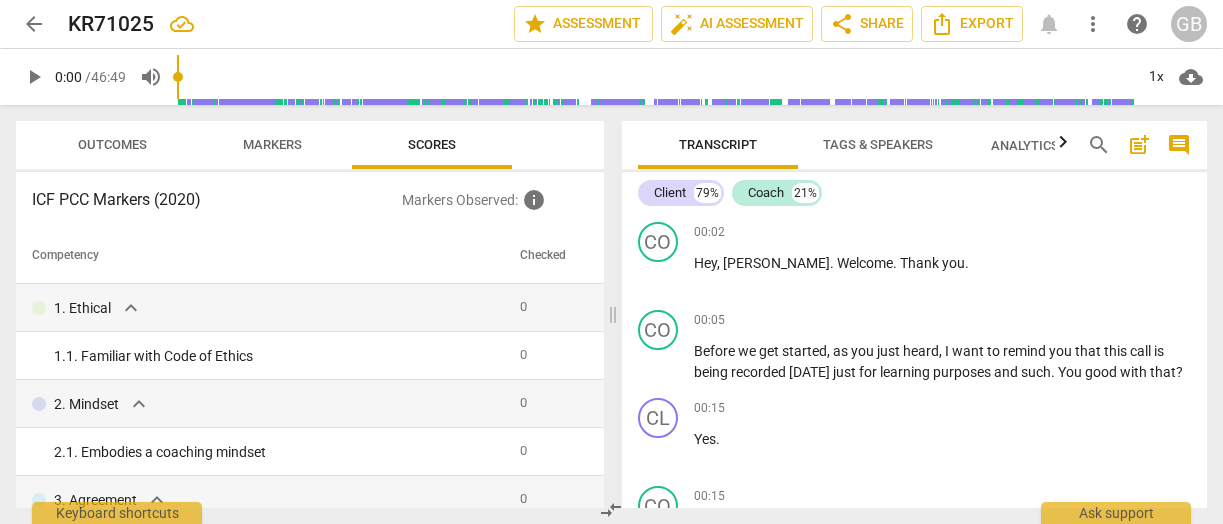 click on "Markers" at bounding box center (272, 144) 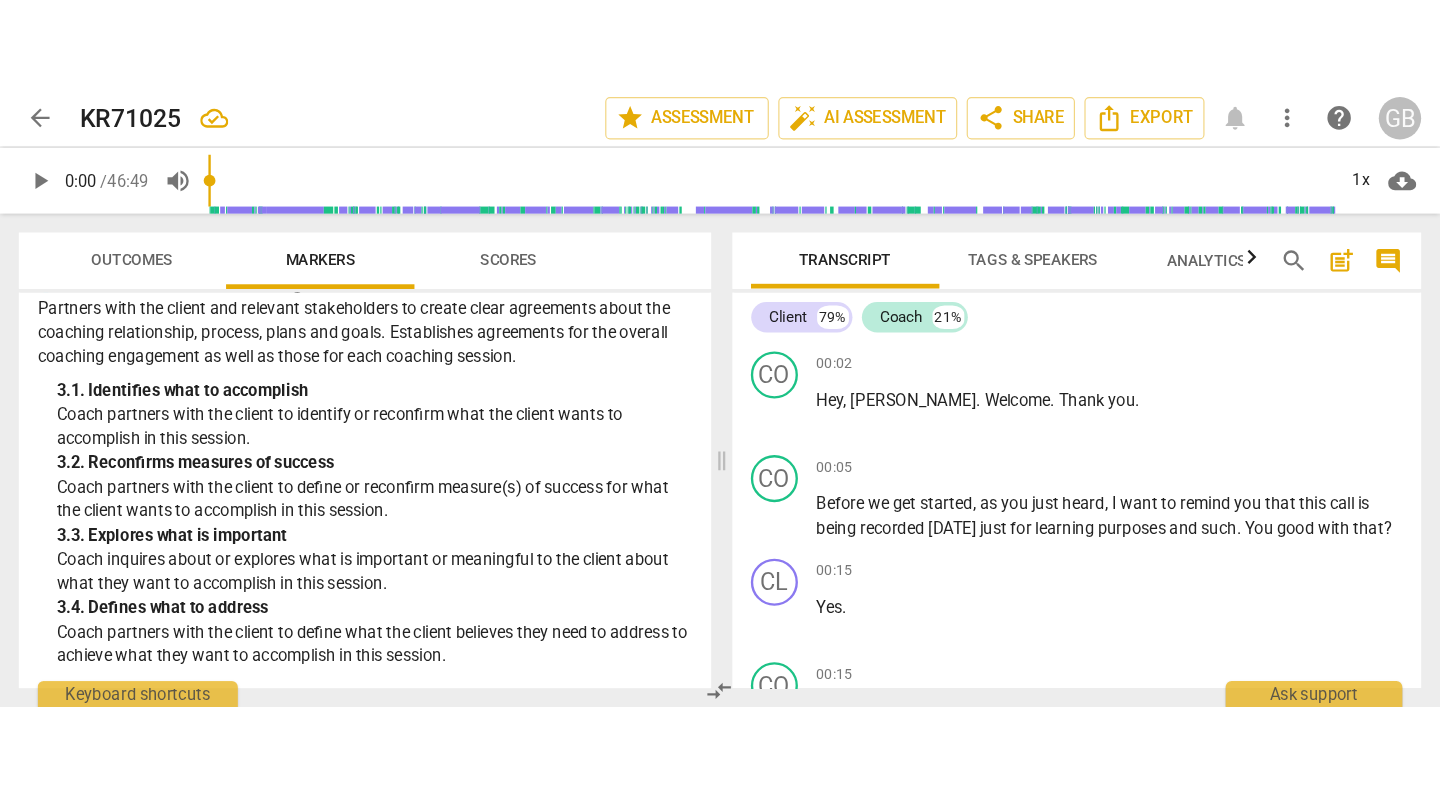 scroll, scrollTop: 324, scrollLeft: 0, axis: vertical 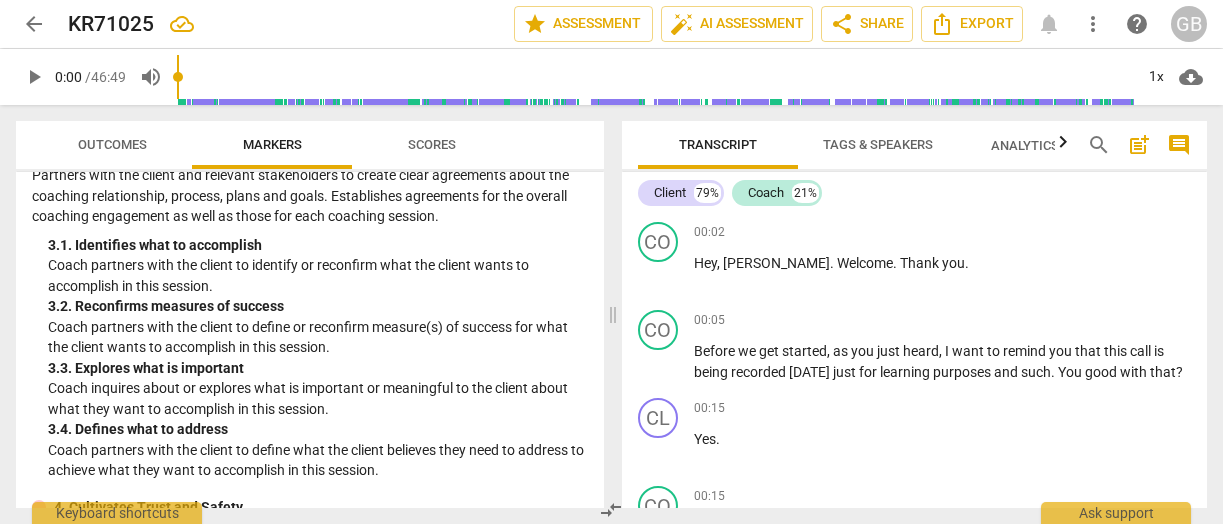click on "Outcomes" at bounding box center [112, 144] 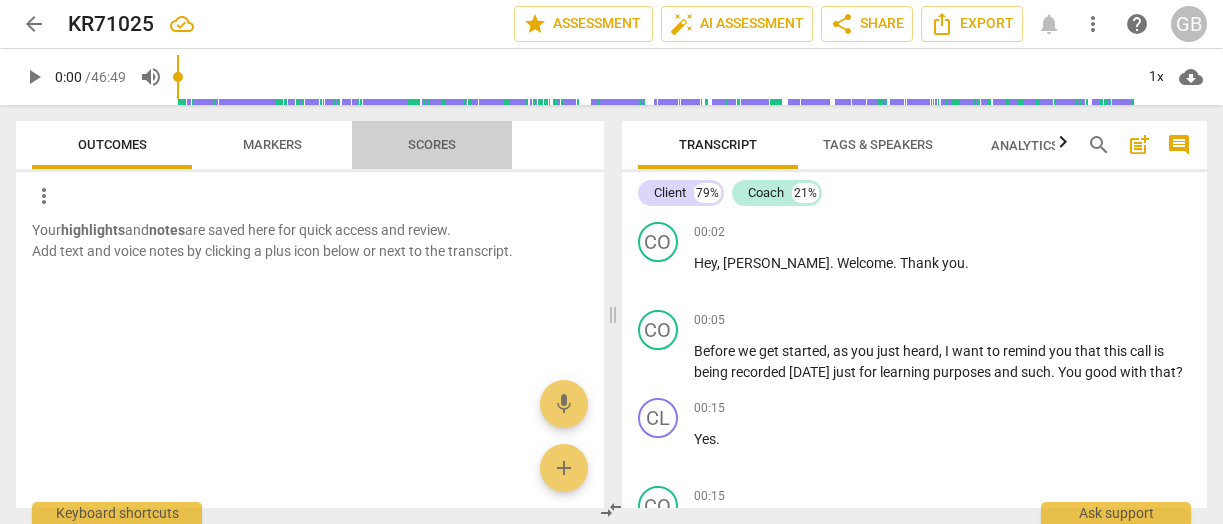 click on "Scores" at bounding box center [432, 144] 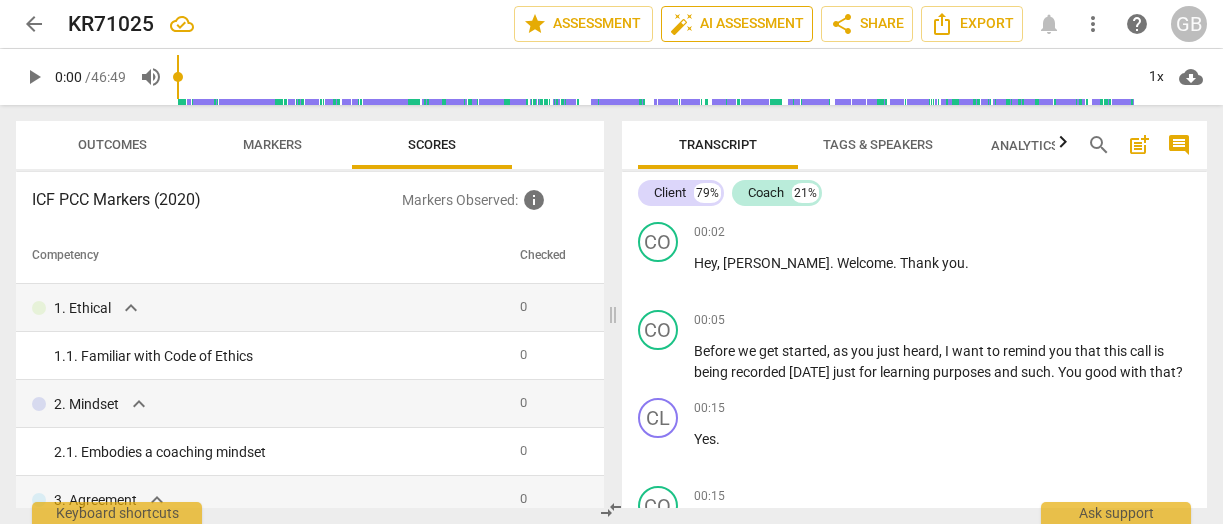 click on "auto_fix_high    AI Assessment" at bounding box center [737, 24] 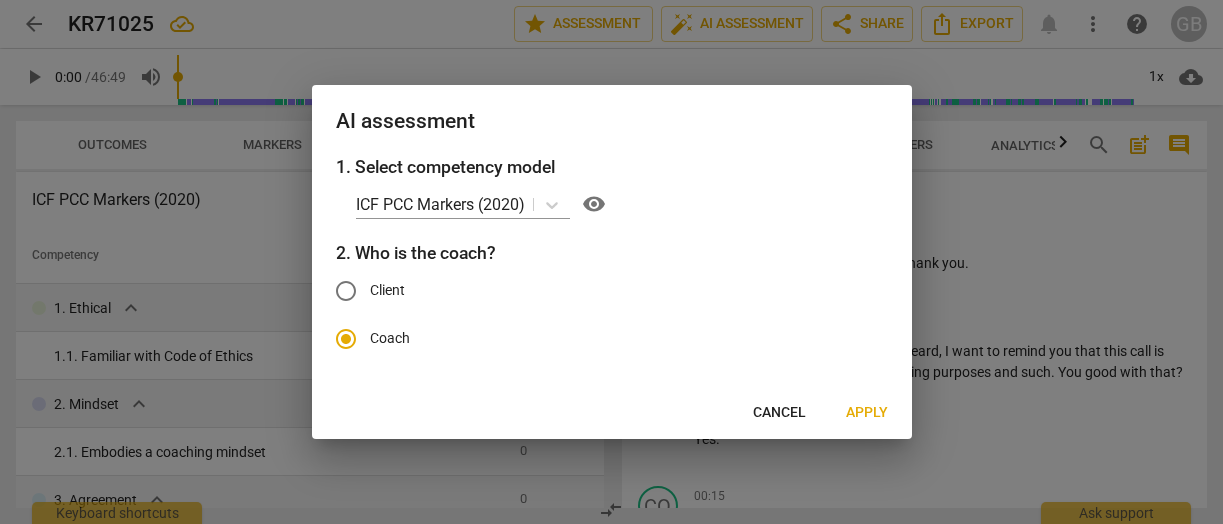 click on "Apply" at bounding box center (867, 413) 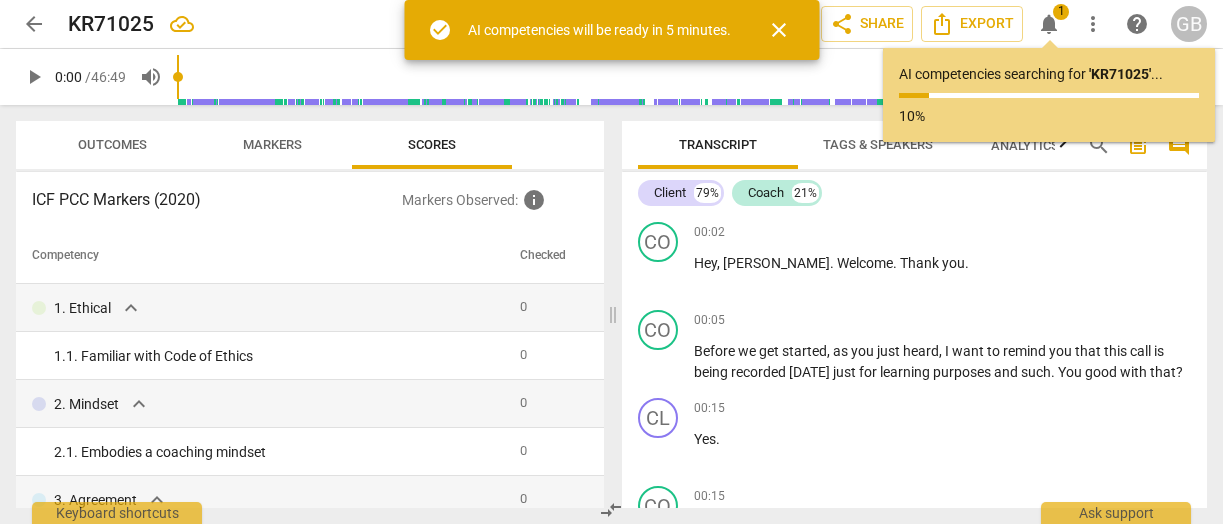 click on "close" at bounding box center (779, 30) 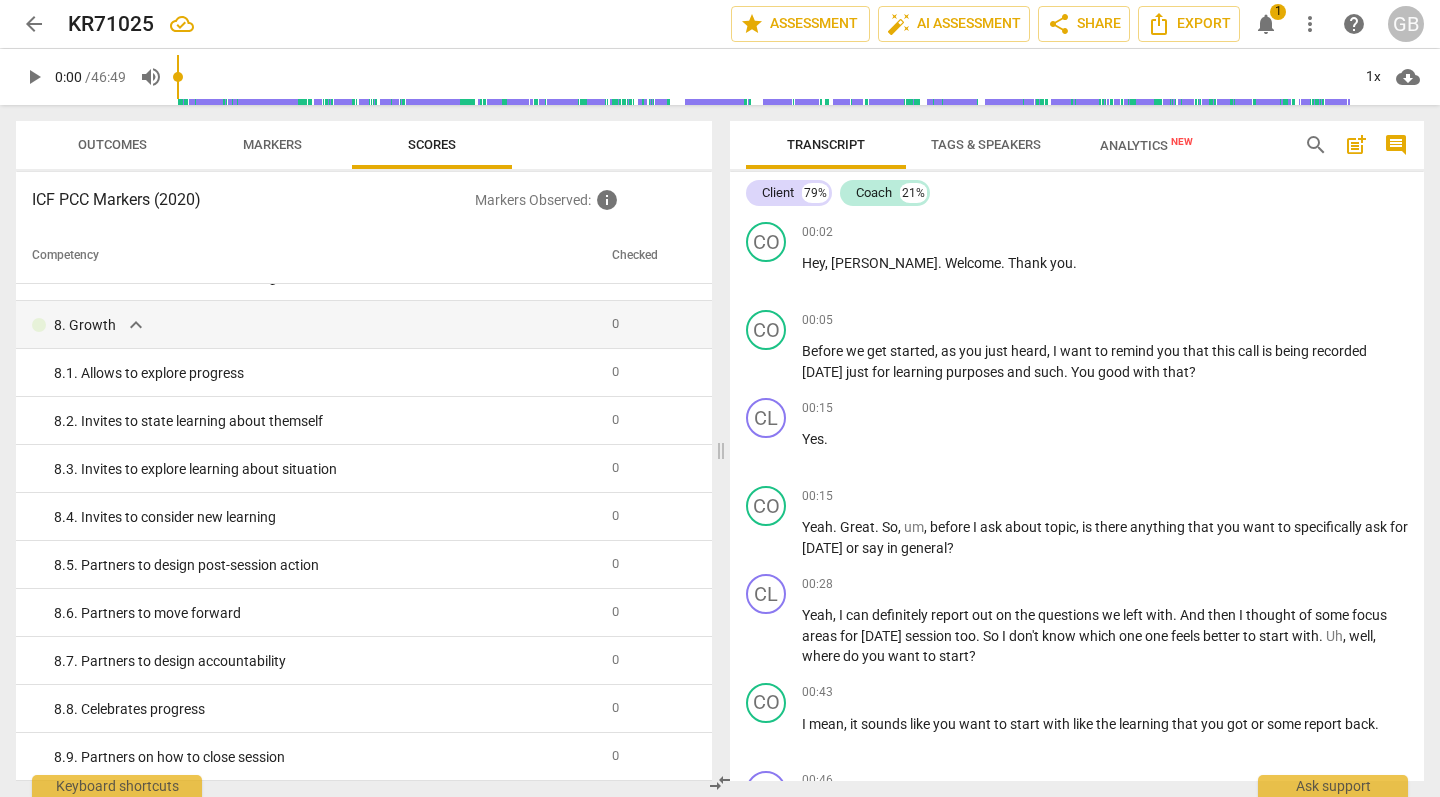 scroll, scrollTop: 1759, scrollLeft: 0, axis: vertical 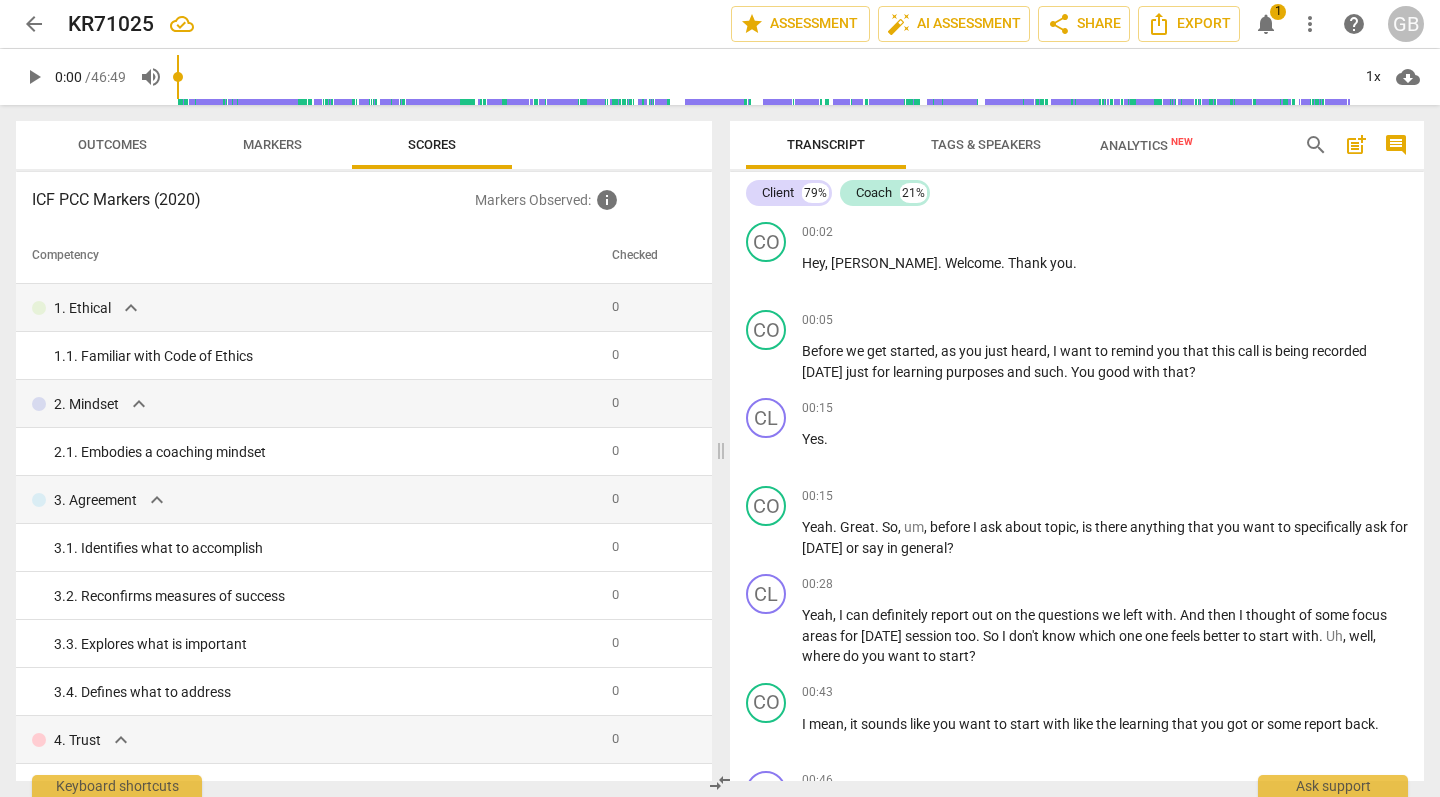 click on "Markers" at bounding box center (272, 144) 